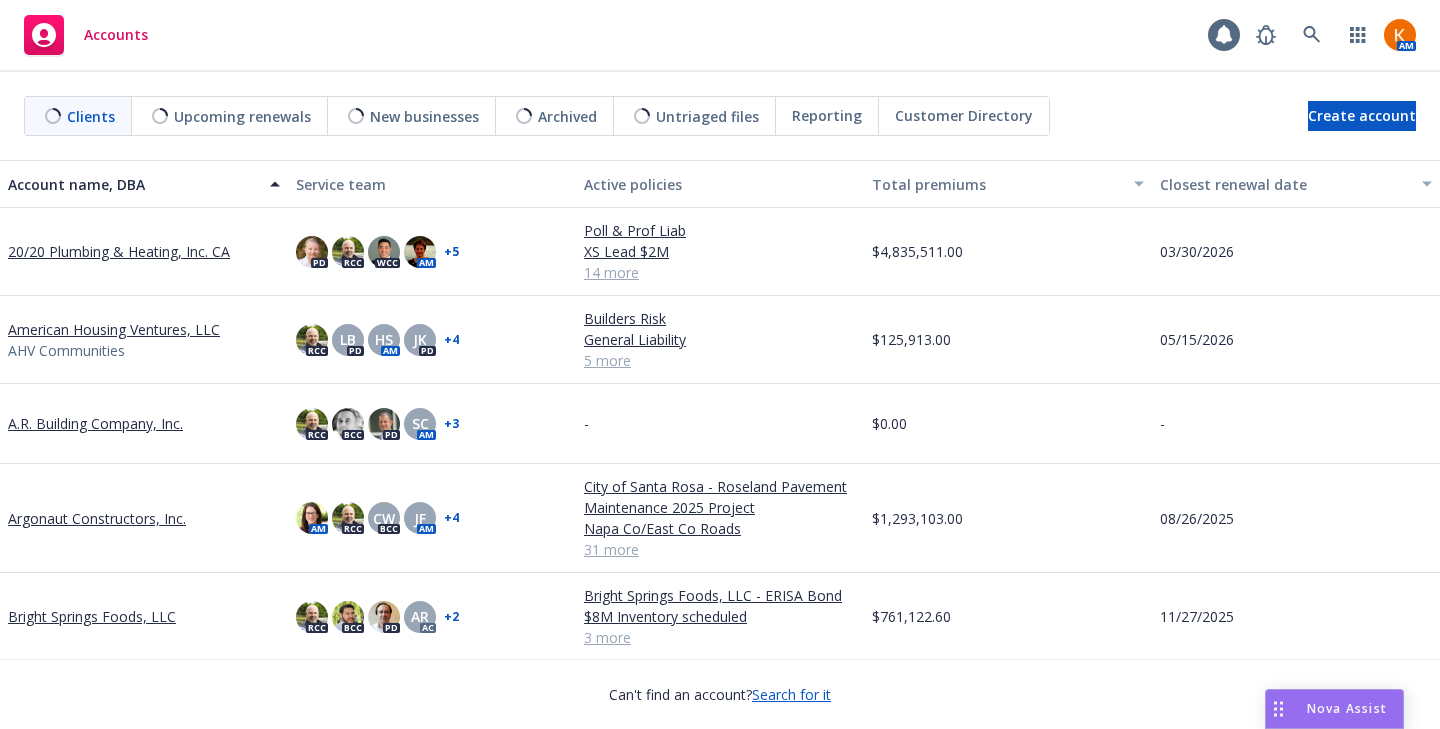 scroll, scrollTop: 0, scrollLeft: 0, axis: both 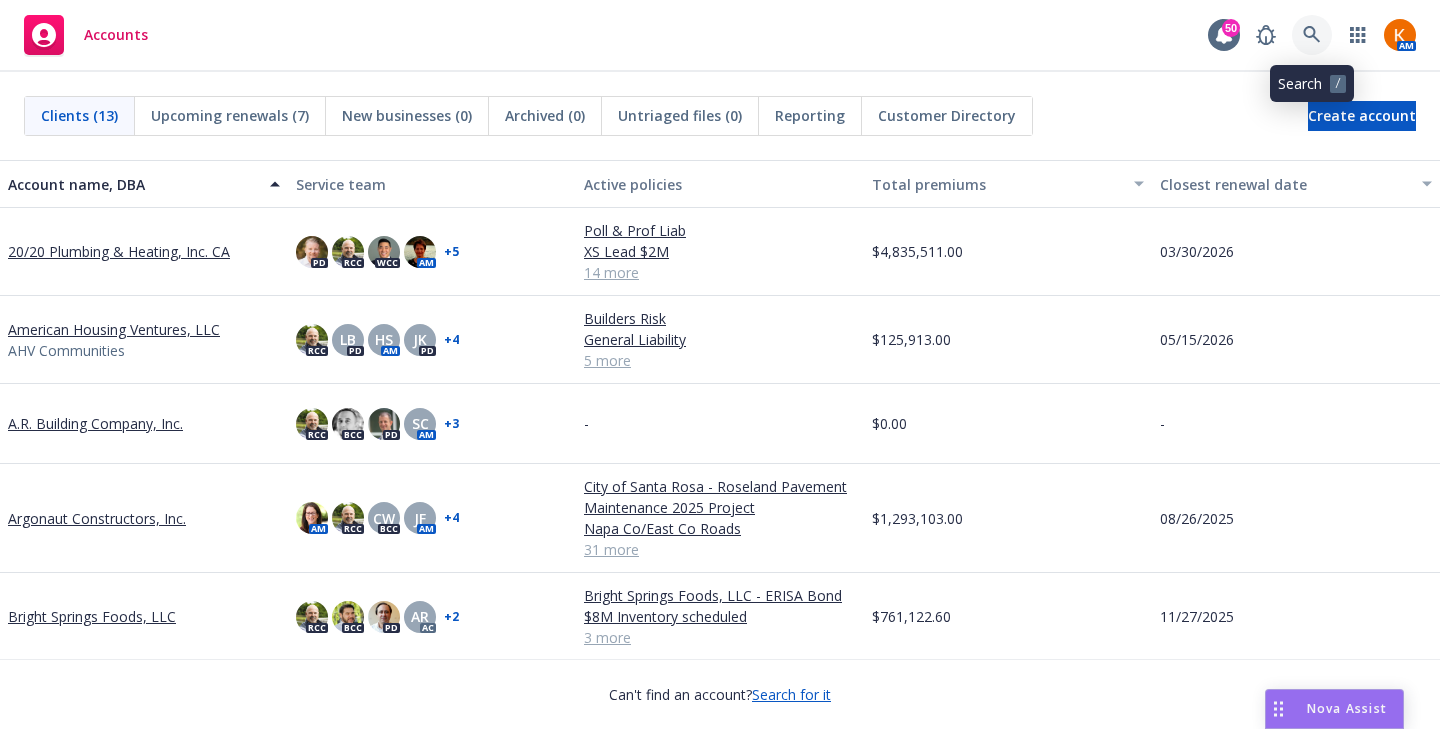 click 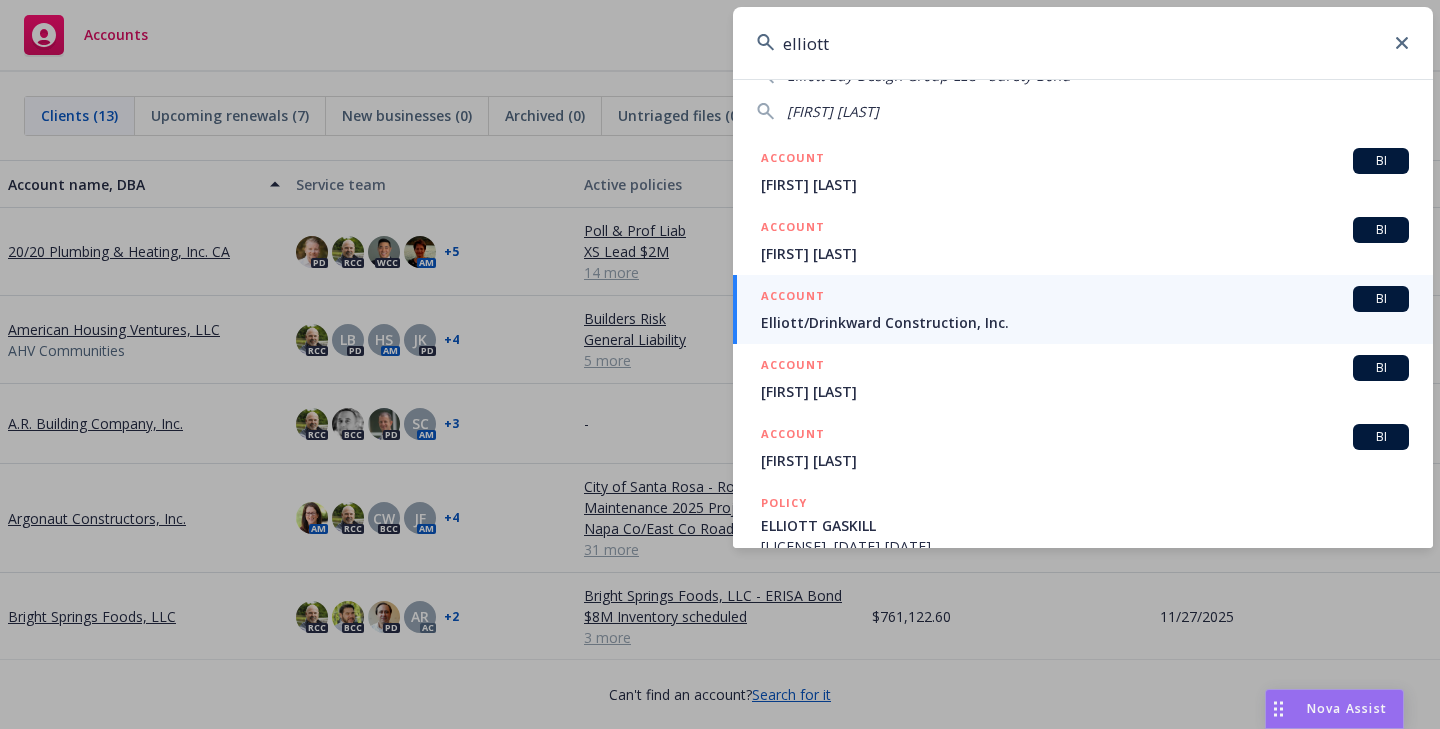 scroll, scrollTop: 170, scrollLeft: 0, axis: vertical 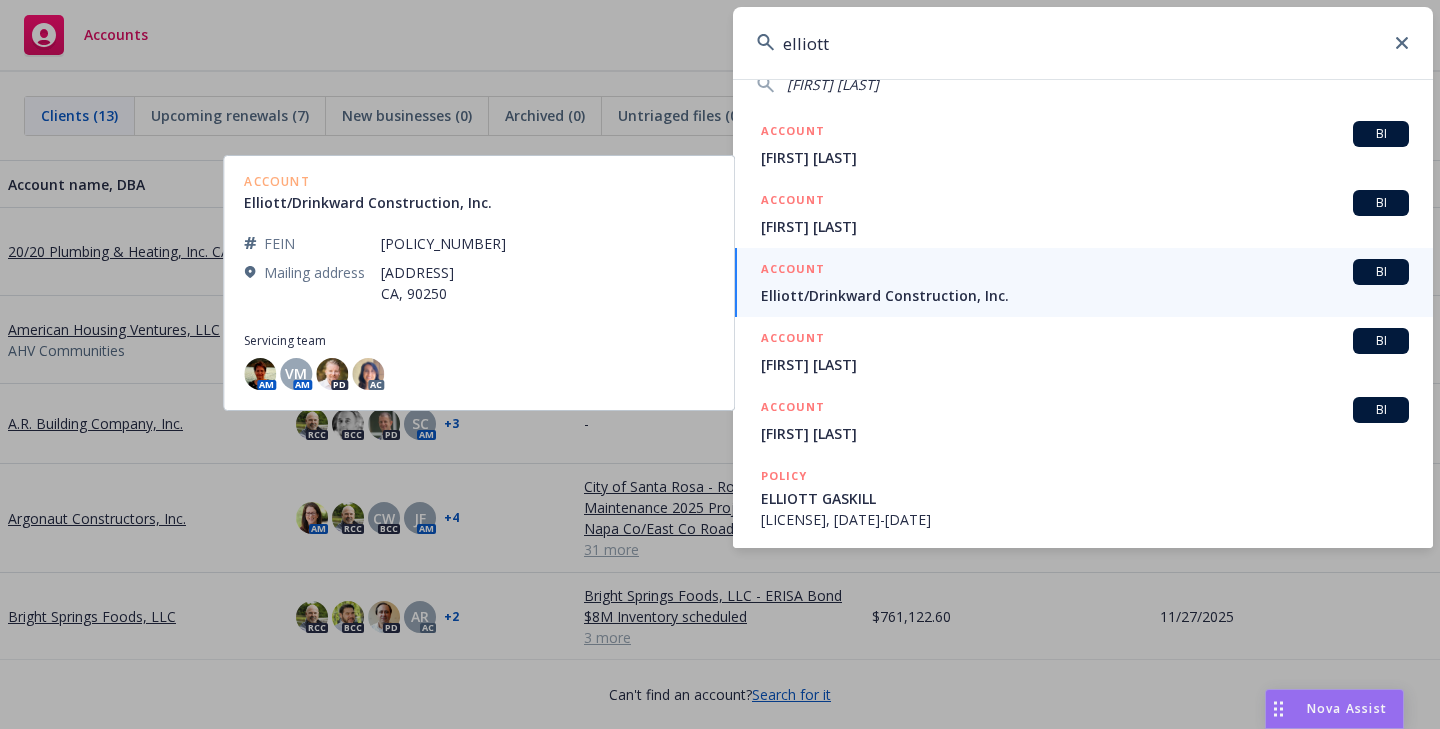 type on "elliott" 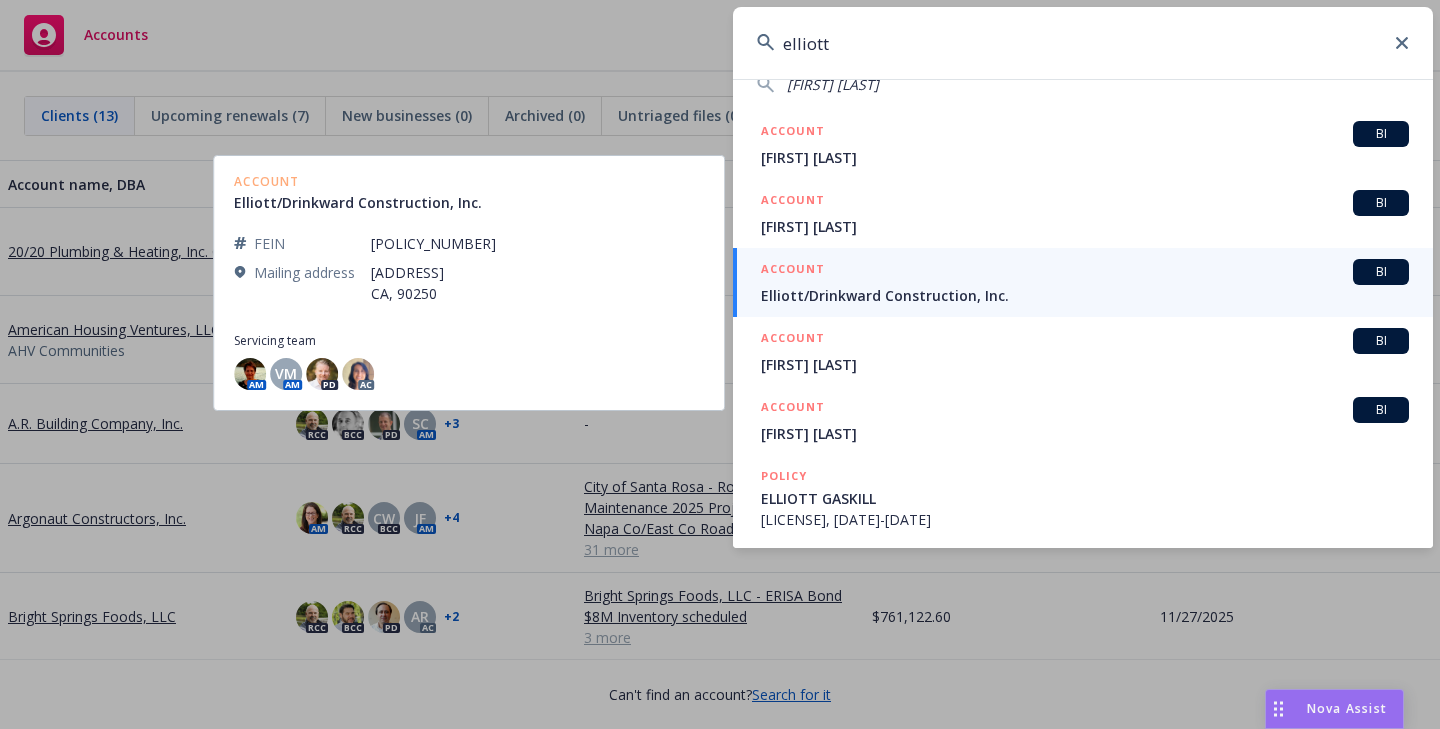 click on "ACCOUNT" at bounding box center [793, 271] 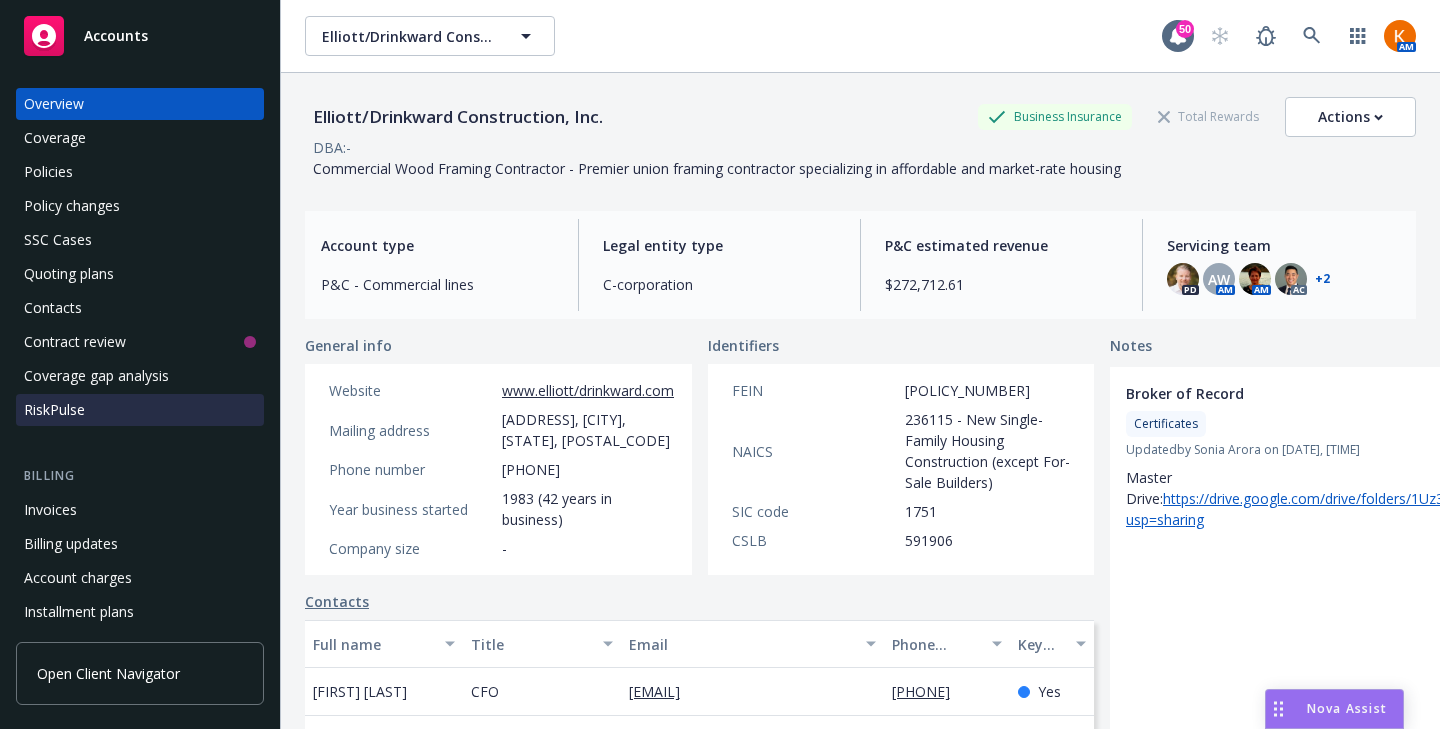 click on "RiskPulse" at bounding box center (54, 410) 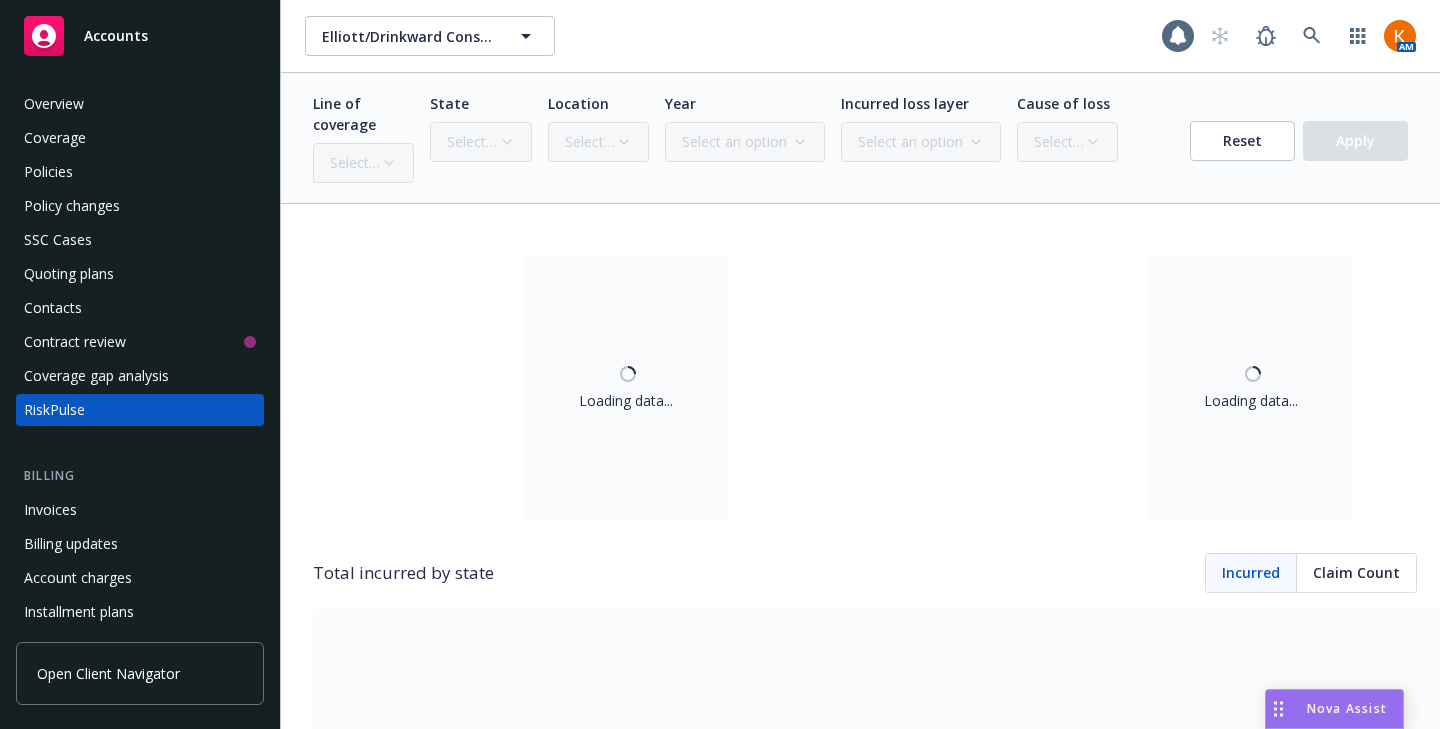 scroll, scrollTop: 13, scrollLeft: 0, axis: vertical 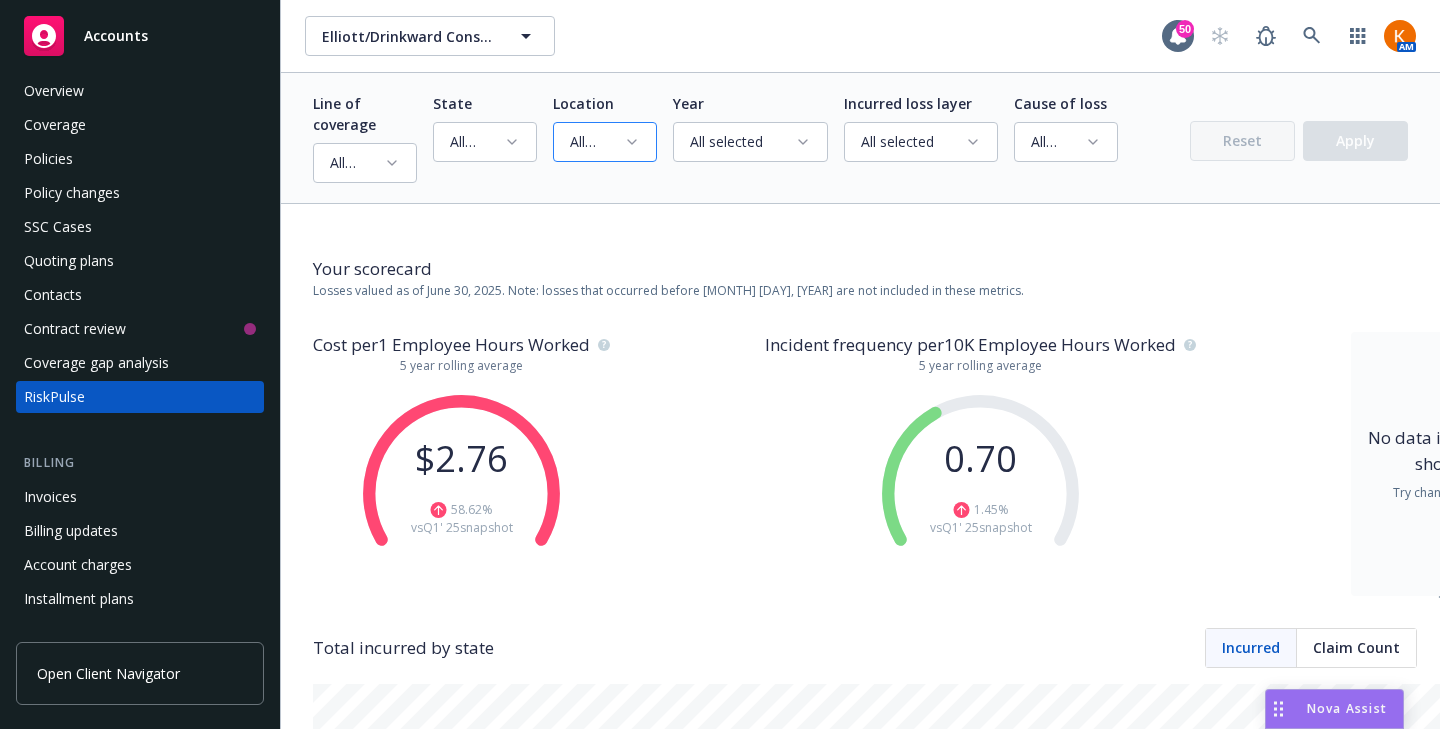 click on "All selected" at bounding box center [597, 142] 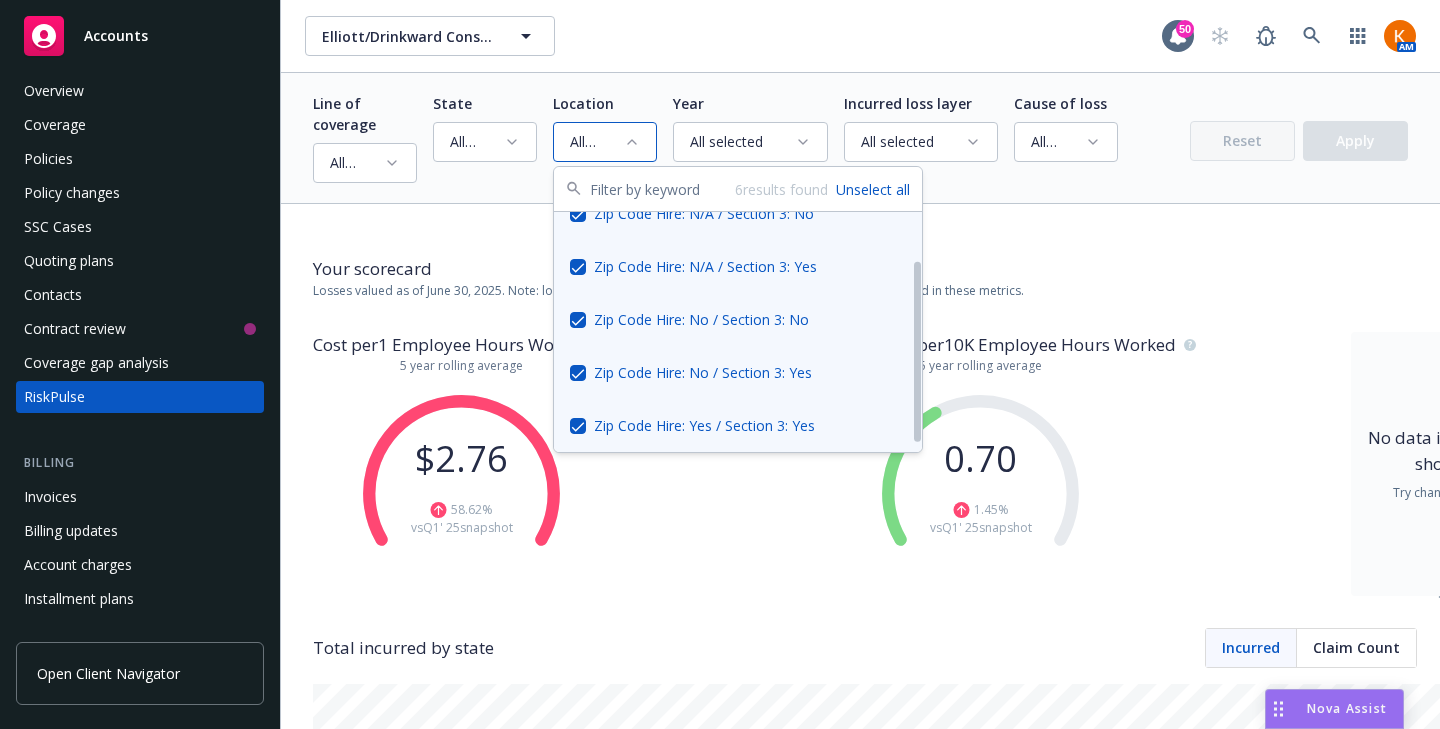 scroll, scrollTop: 0, scrollLeft: 0, axis: both 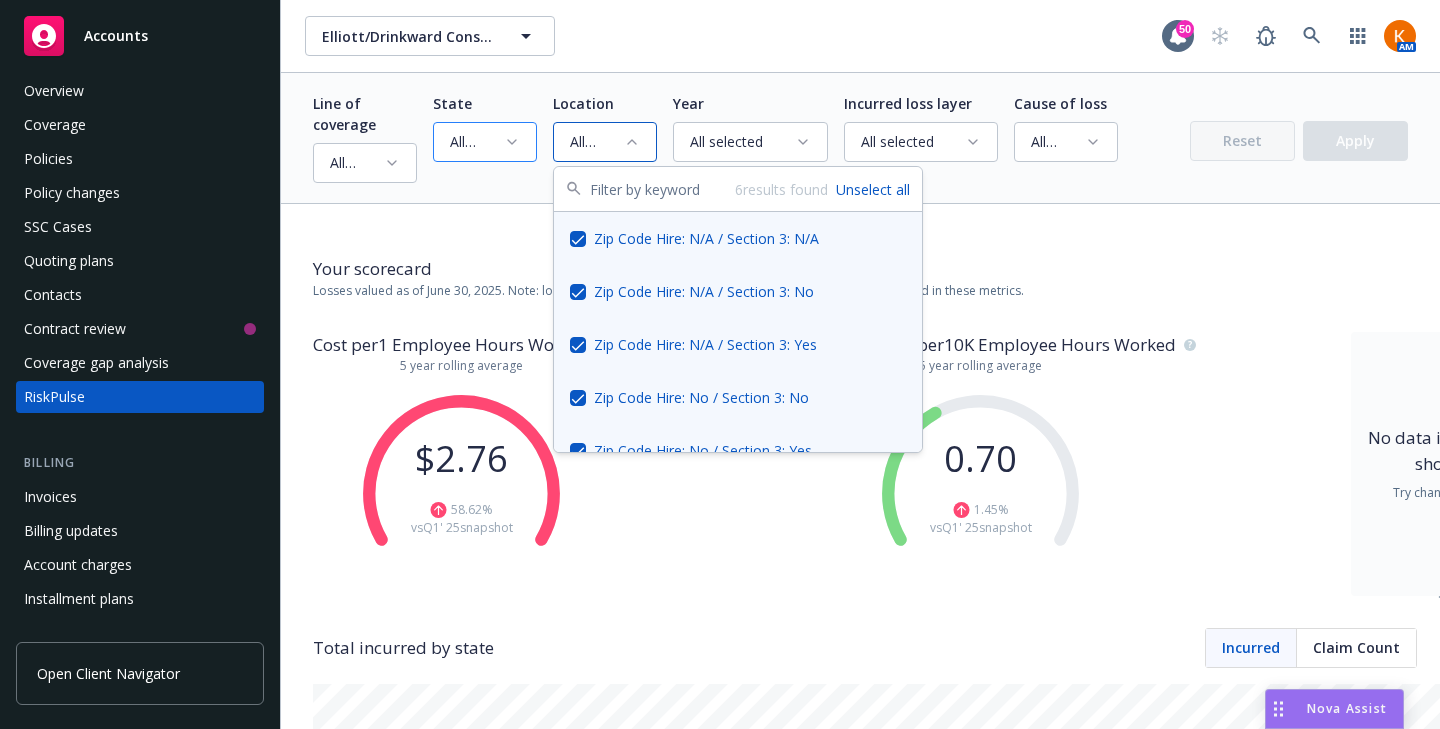 click 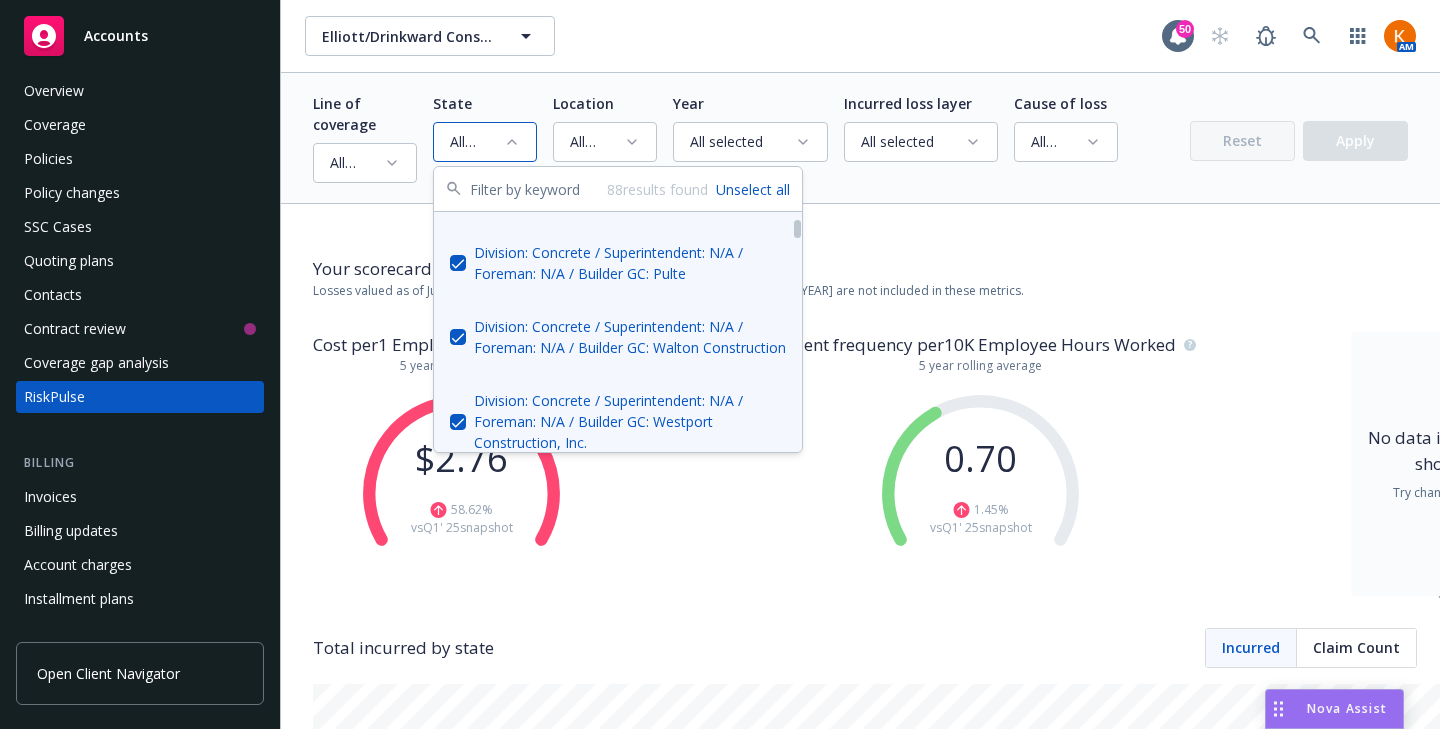 scroll, scrollTop: 252, scrollLeft: 0, axis: vertical 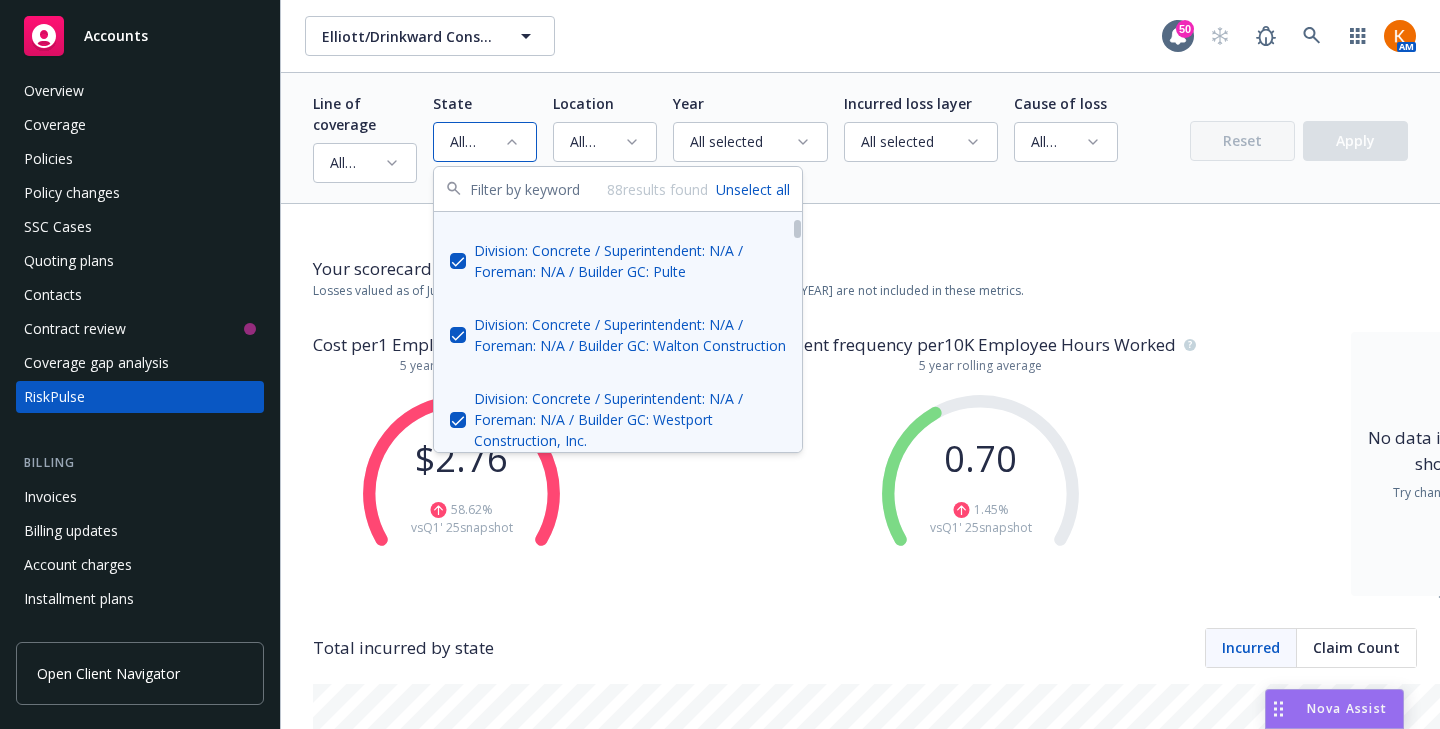 click on "Division: Concrete / Superintendent: N/A / Foreman: N/A / Builder GC: Pulte" at bounding box center [618, 261] 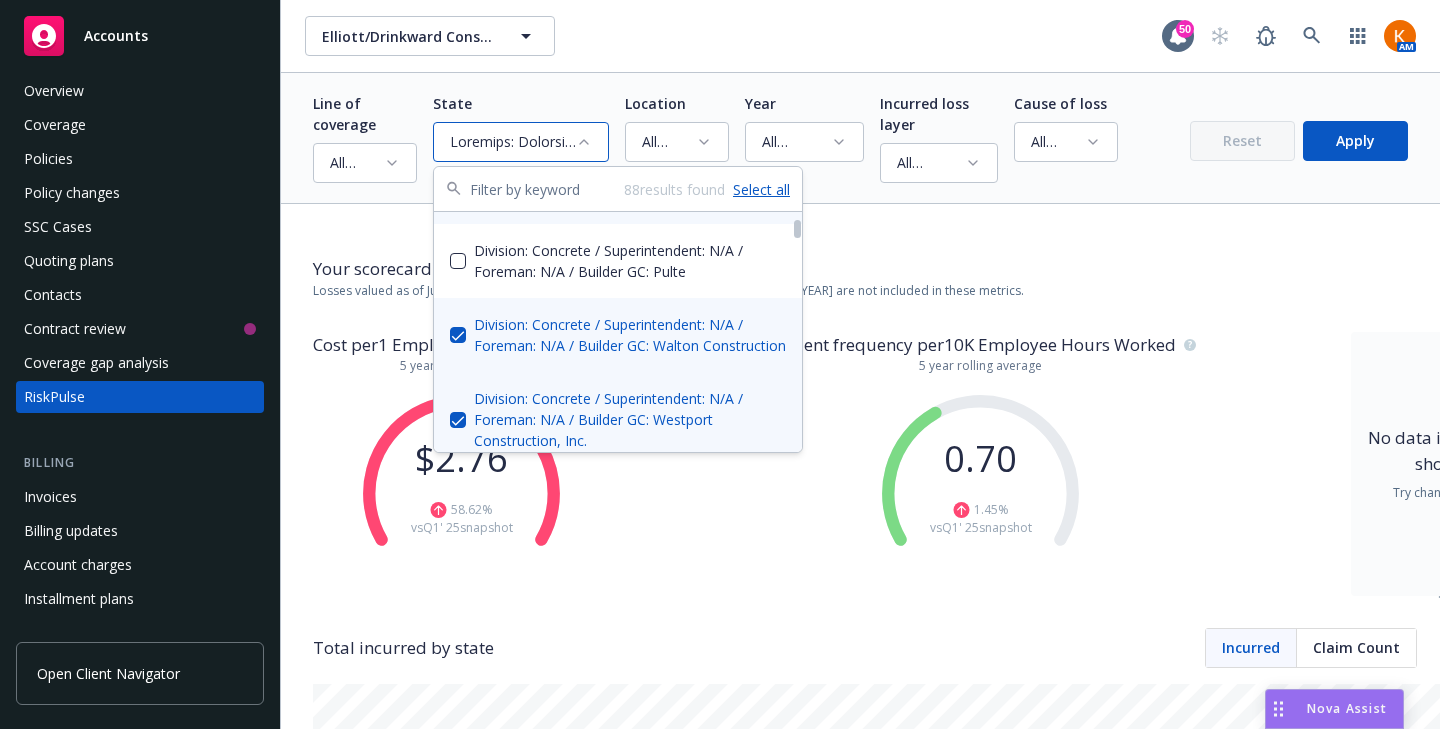 click on "Select all" at bounding box center [761, 189] 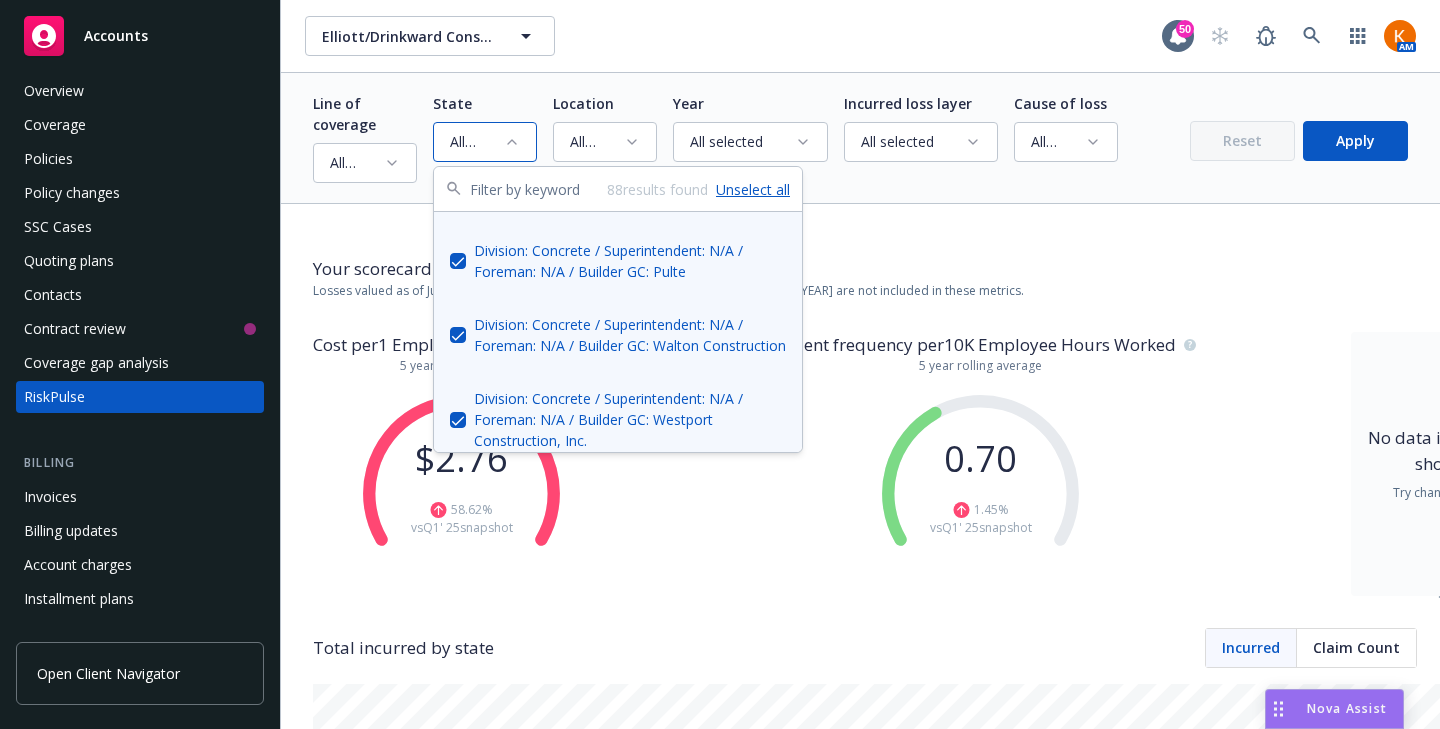 click on "Unselect all" at bounding box center [753, 189] 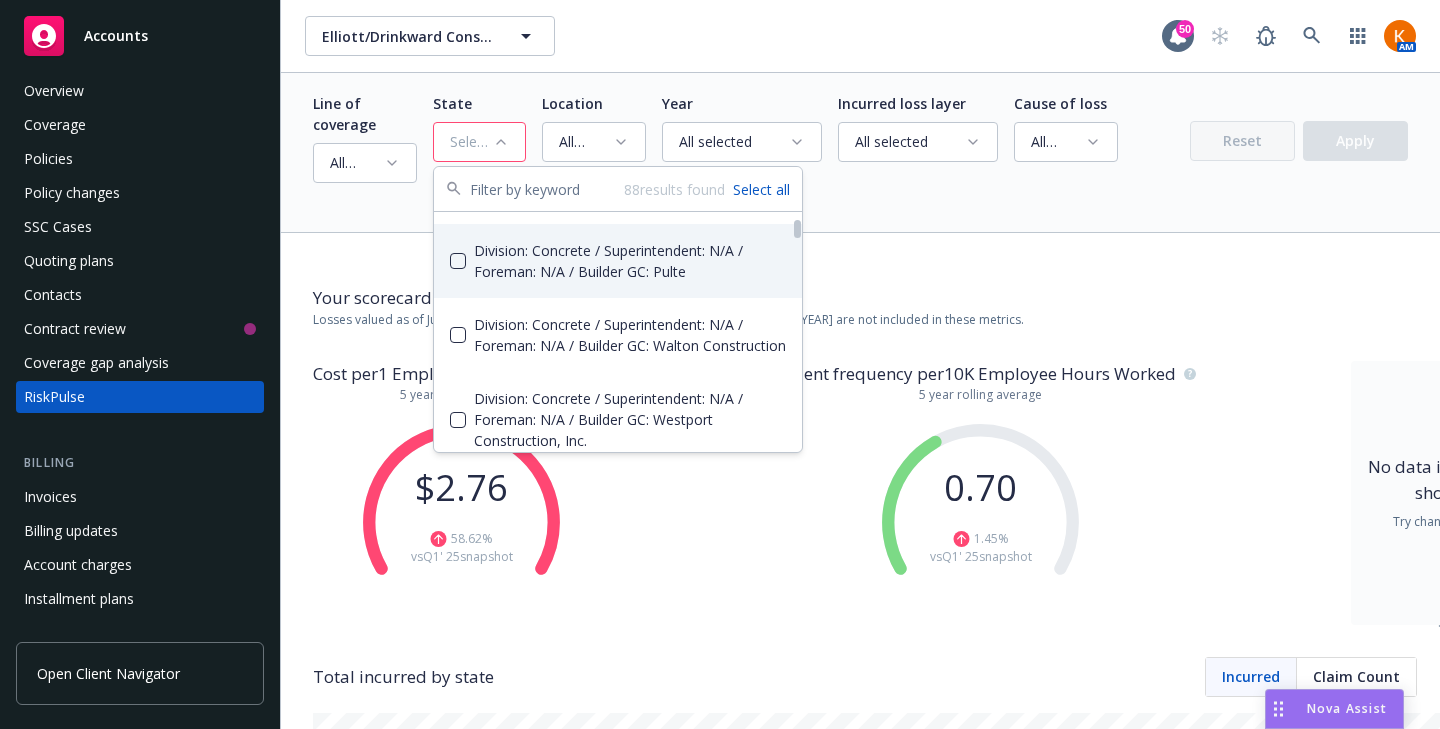 click on "Division: Concrete / Superintendent: N/A / Foreman: N/A / Builder GC: Pulte" at bounding box center (618, 261) 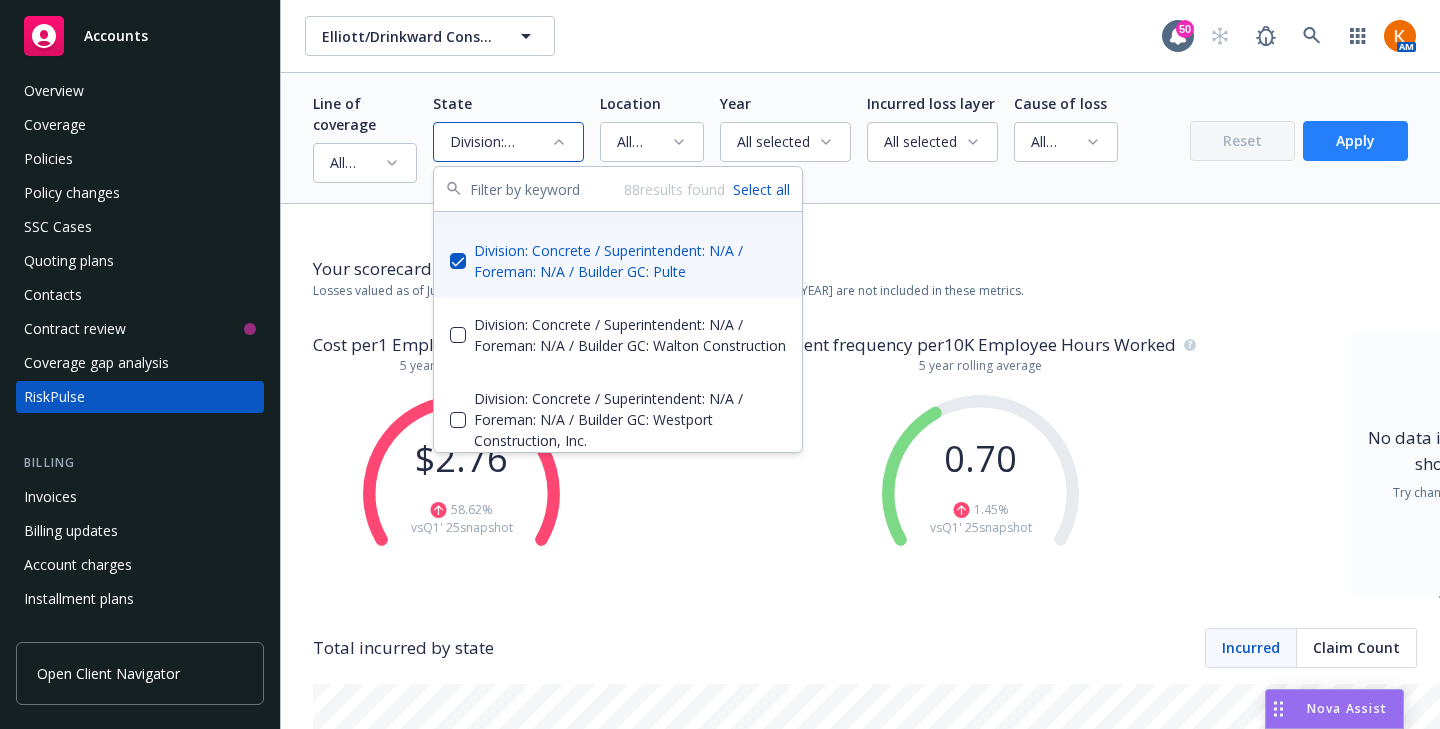 click on "Apply" at bounding box center (1355, 141) 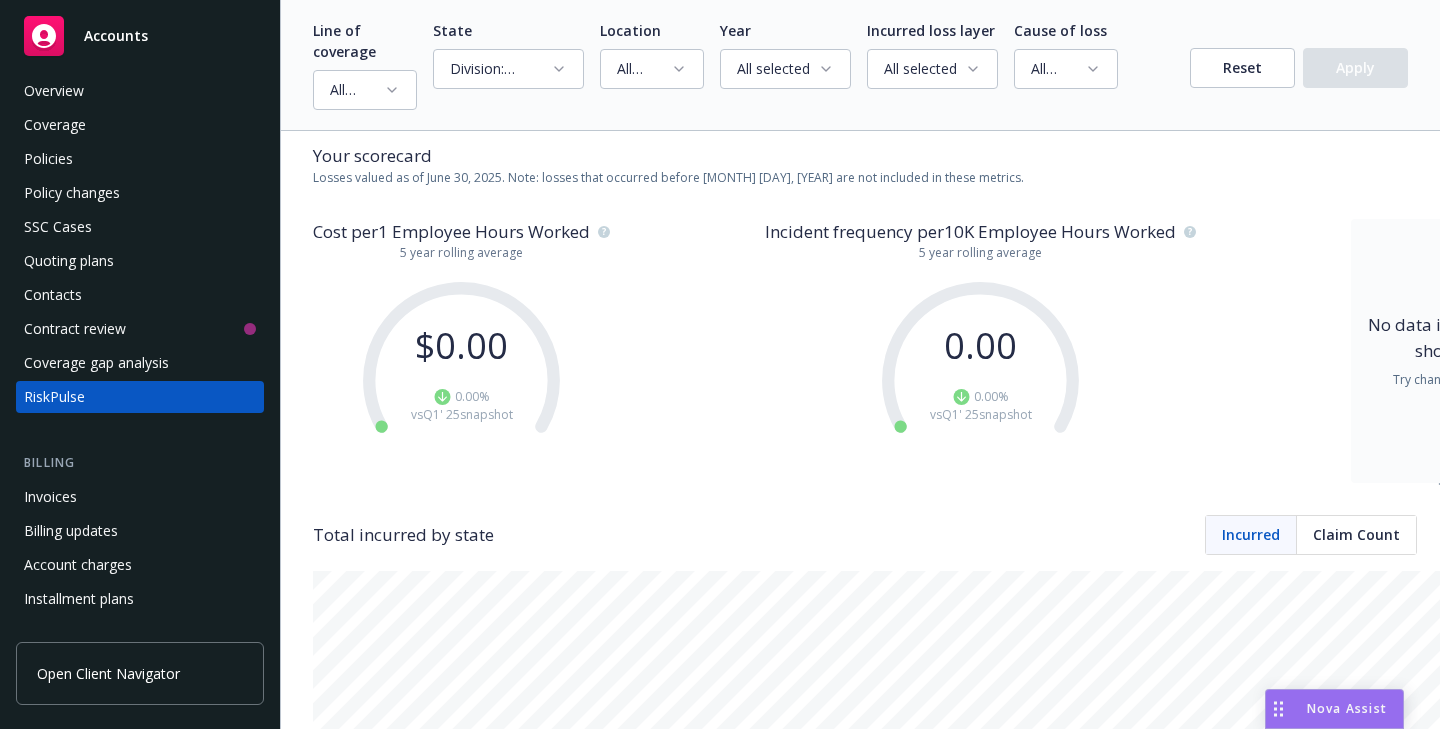 scroll, scrollTop: 0, scrollLeft: 0, axis: both 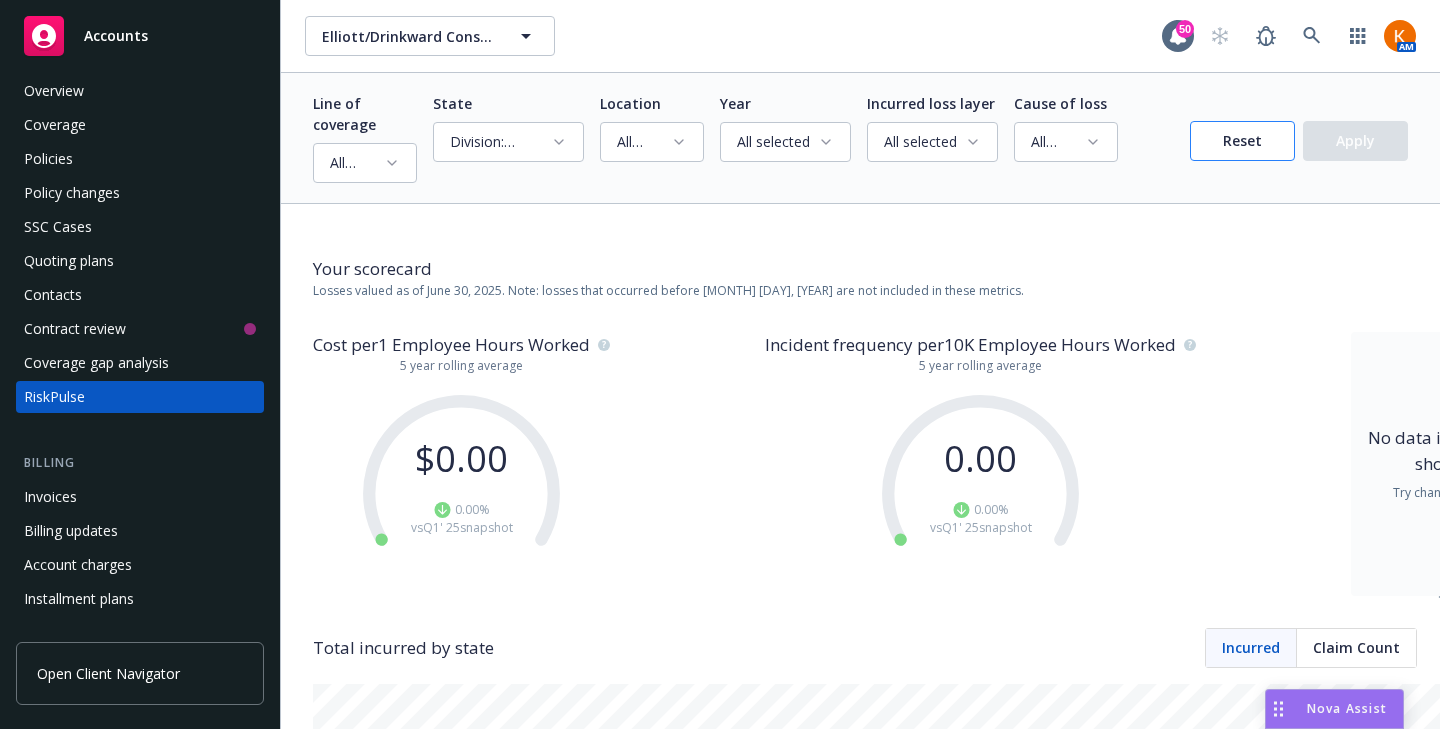 click on "Reset" at bounding box center [1242, 141] 